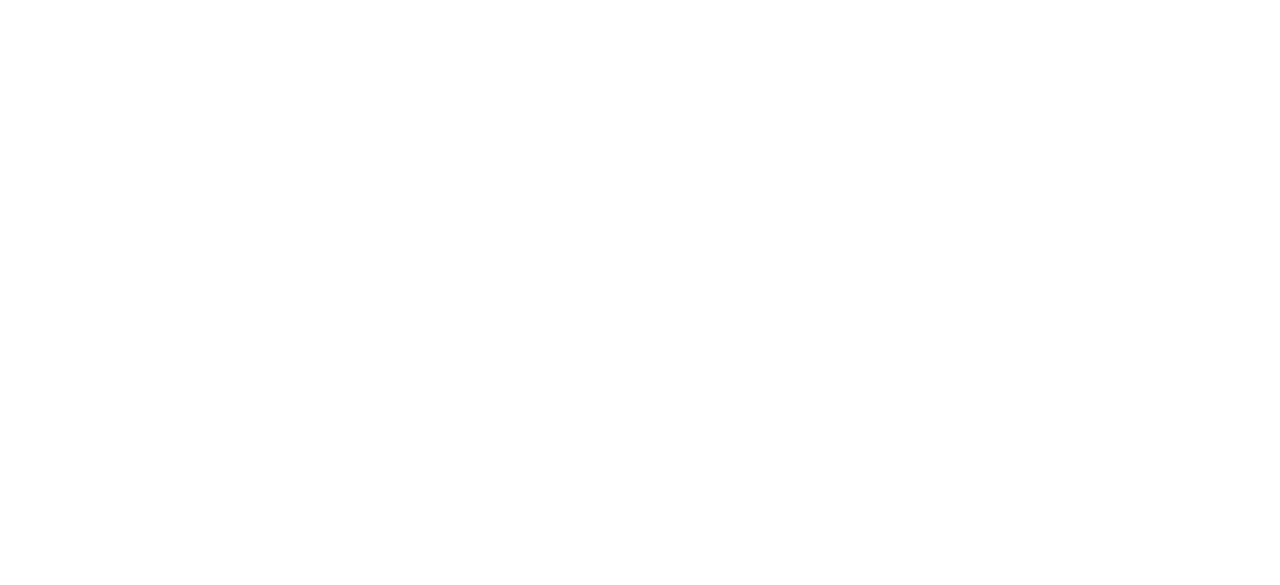 scroll, scrollTop: 0, scrollLeft: 0, axis: both 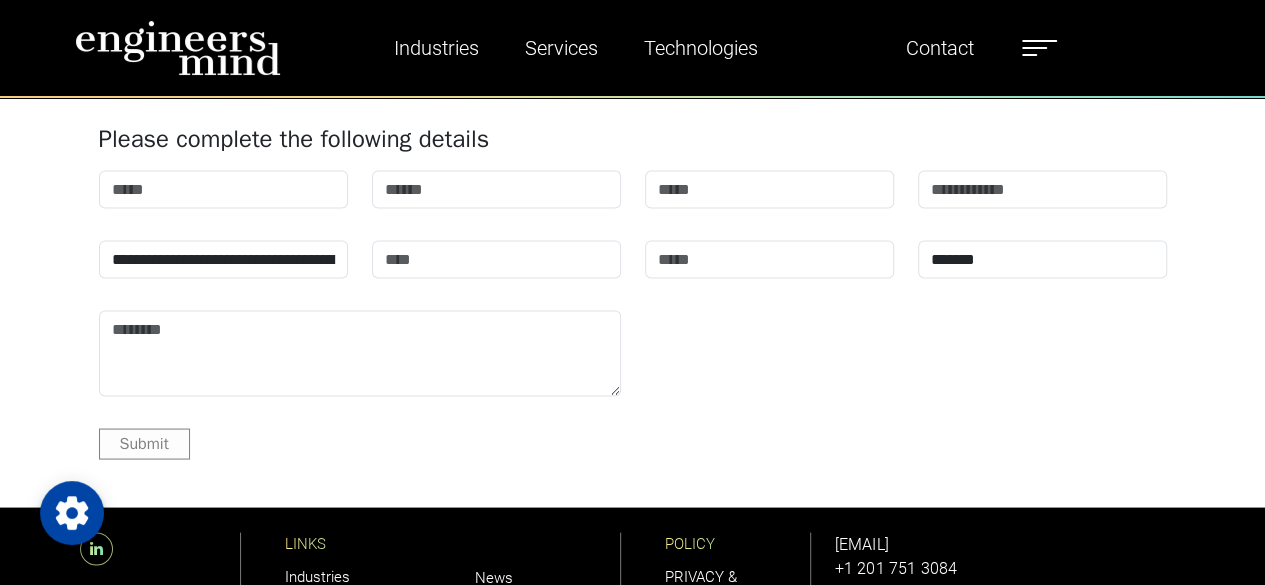 click at bounding box center (1039, 41) 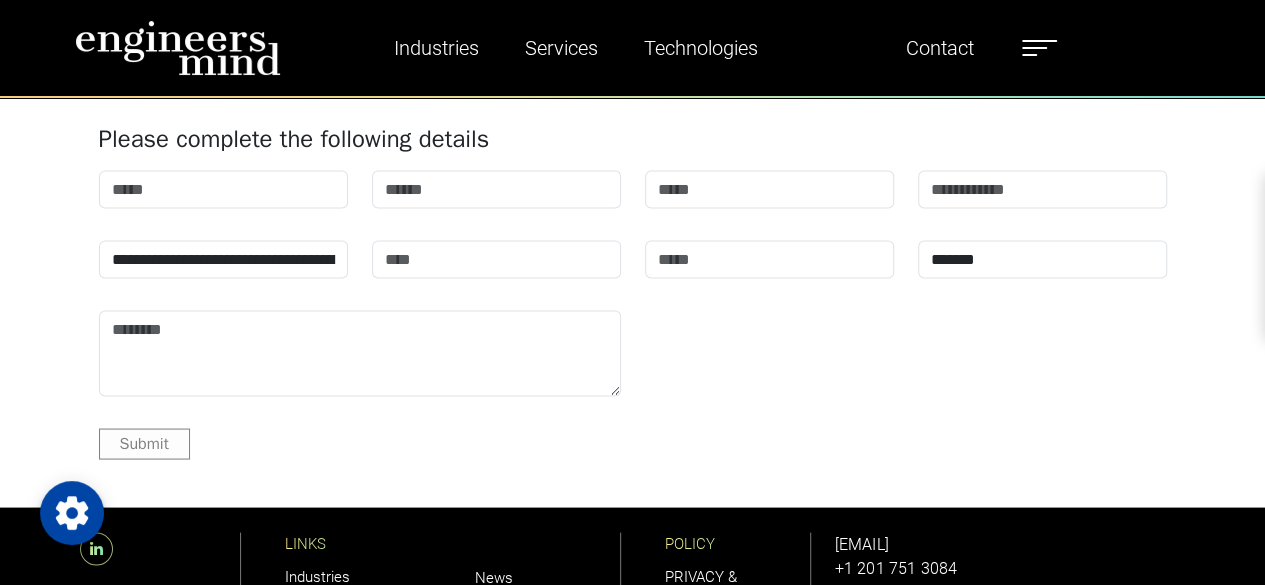 click on "Team" at bounding box center [1461, 200] 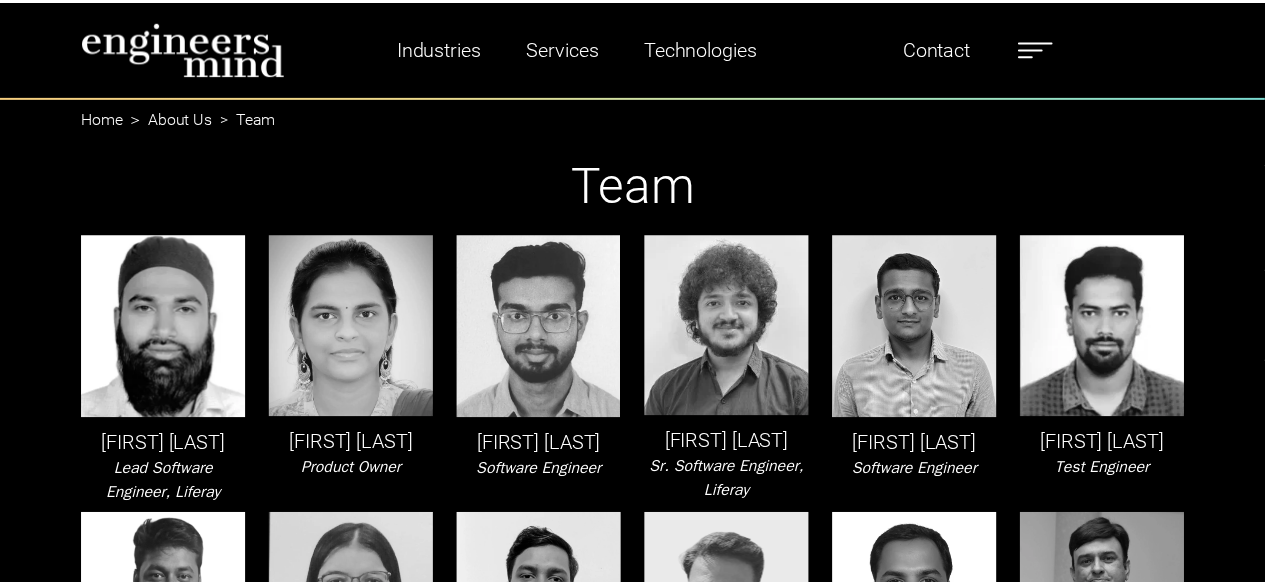 scroll, scrollTop: 0, scrollLeft: 0, axis: both 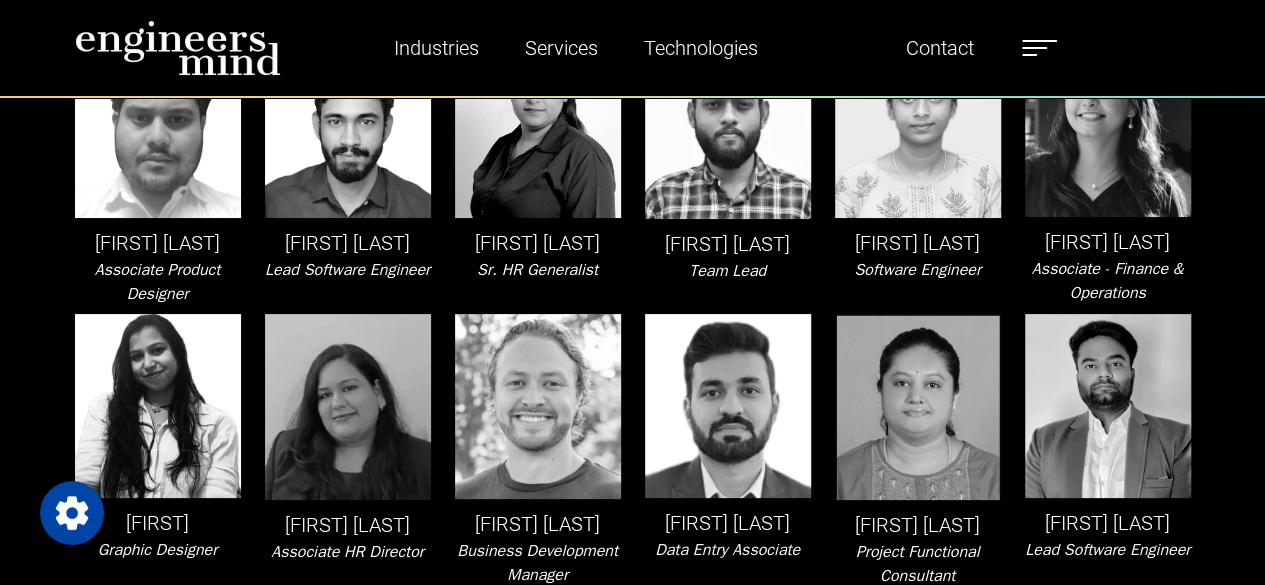 click at bounding box center (1039, 48) 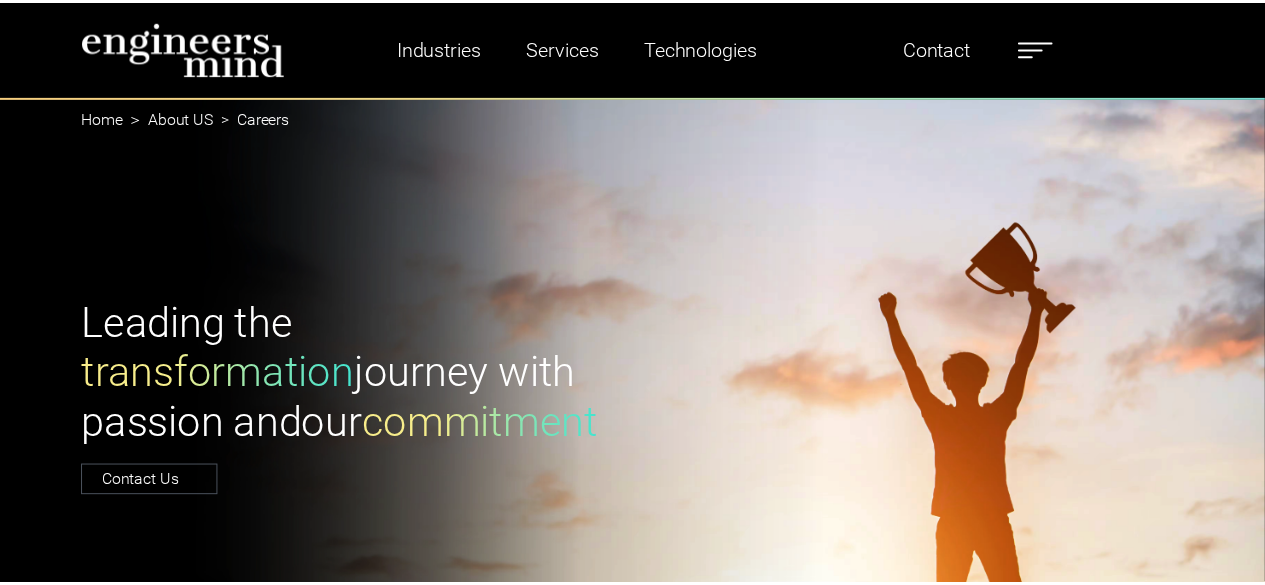 scroll, scrollTop: 0, scrollLeft: 0, axis: both 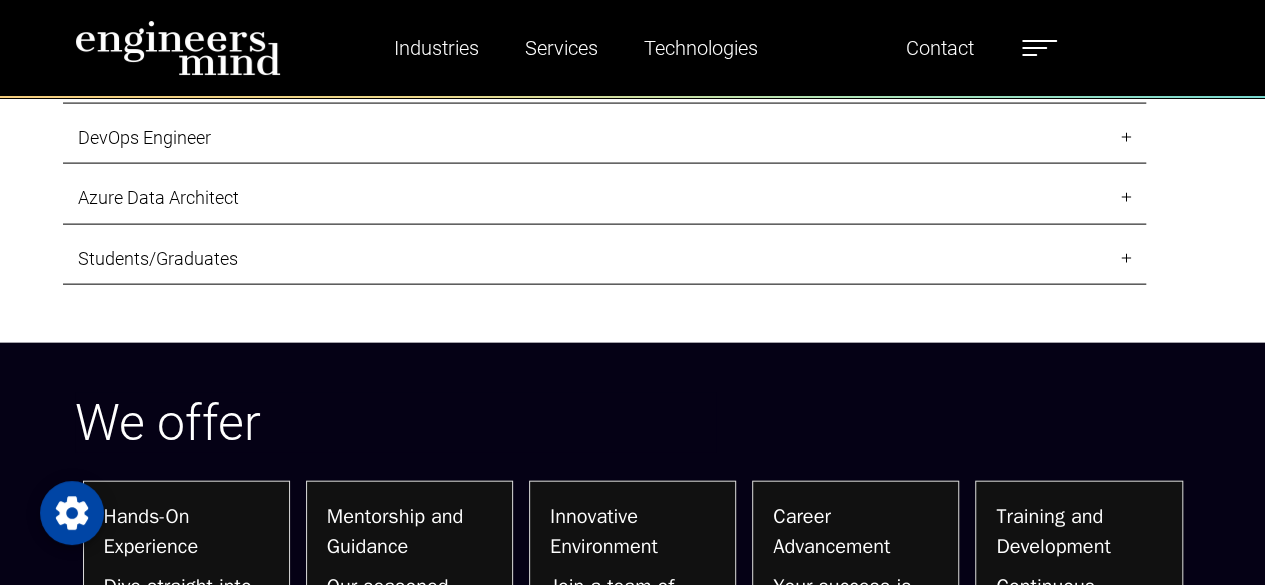 click on "Students/Graduates" at bounding box center [604, 259] 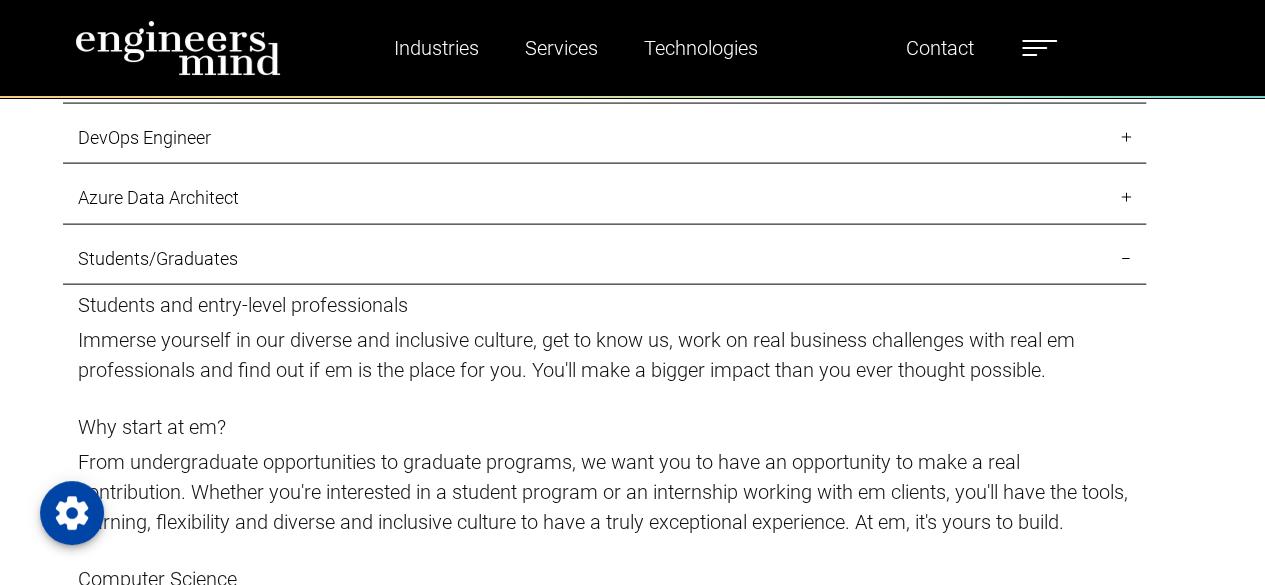 click on "Students/Graduates" at bounding box center [604, 259] 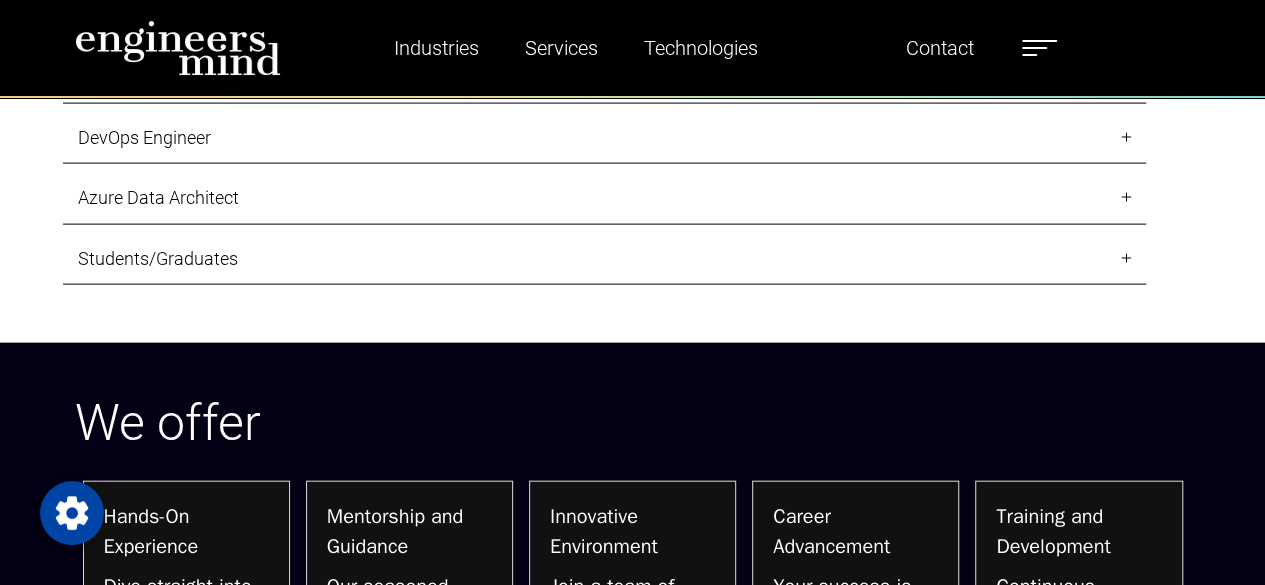 click on "Students/Graduates" at bounding box center (604, 259) 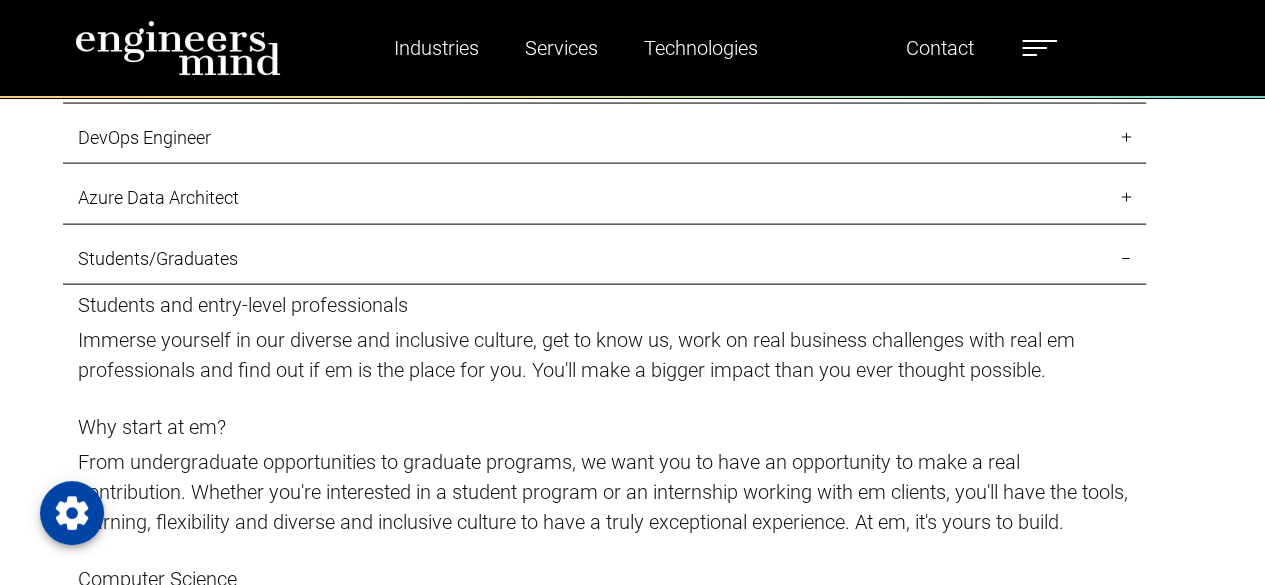 click on "Students/Graduates" at bounding box center [604, 259] 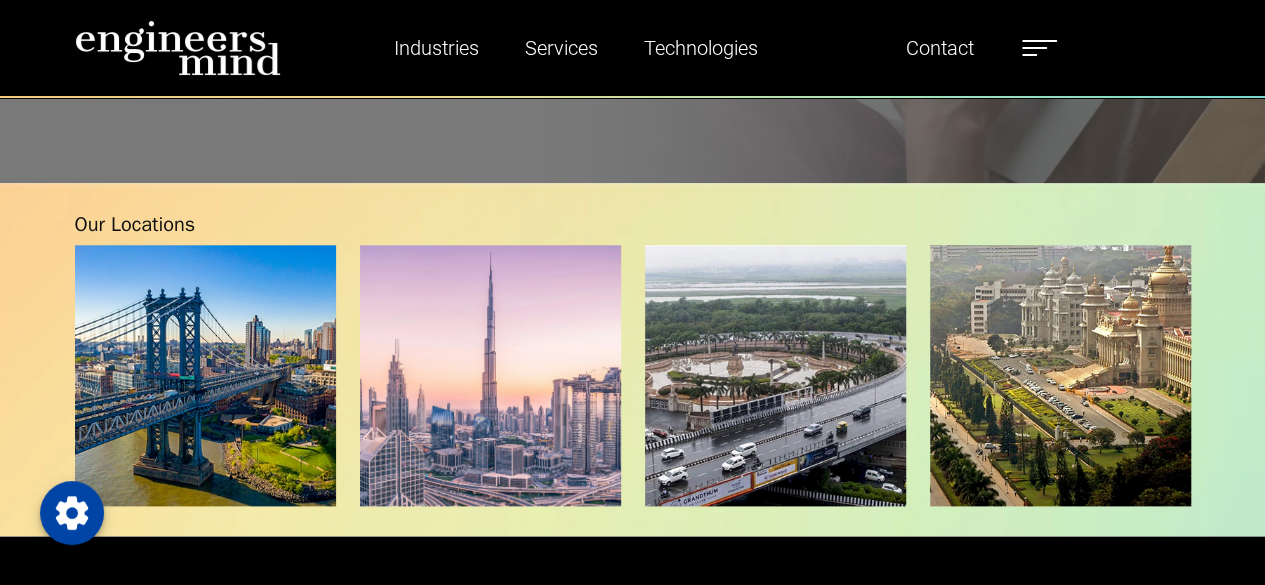 scroll, scrollTop: 4900, scrollLeft: 0, axis: vertical 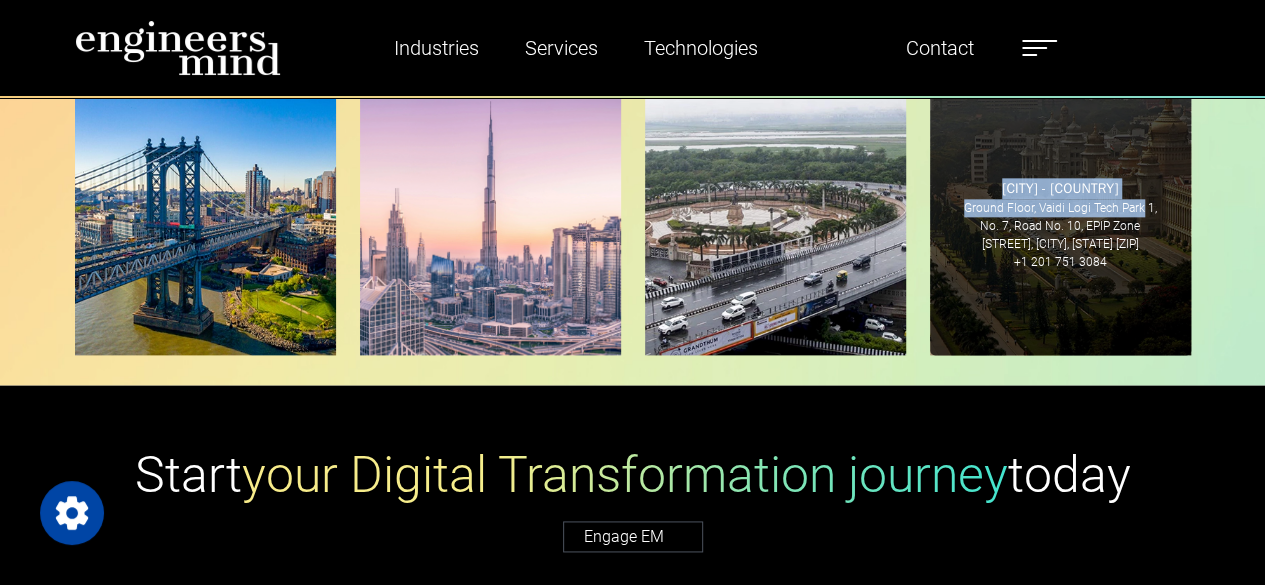 drag, startPoint x: 1003, startPoint y: 183, endPoint x: 1144, endPoint y: 197, distance: 141.69333 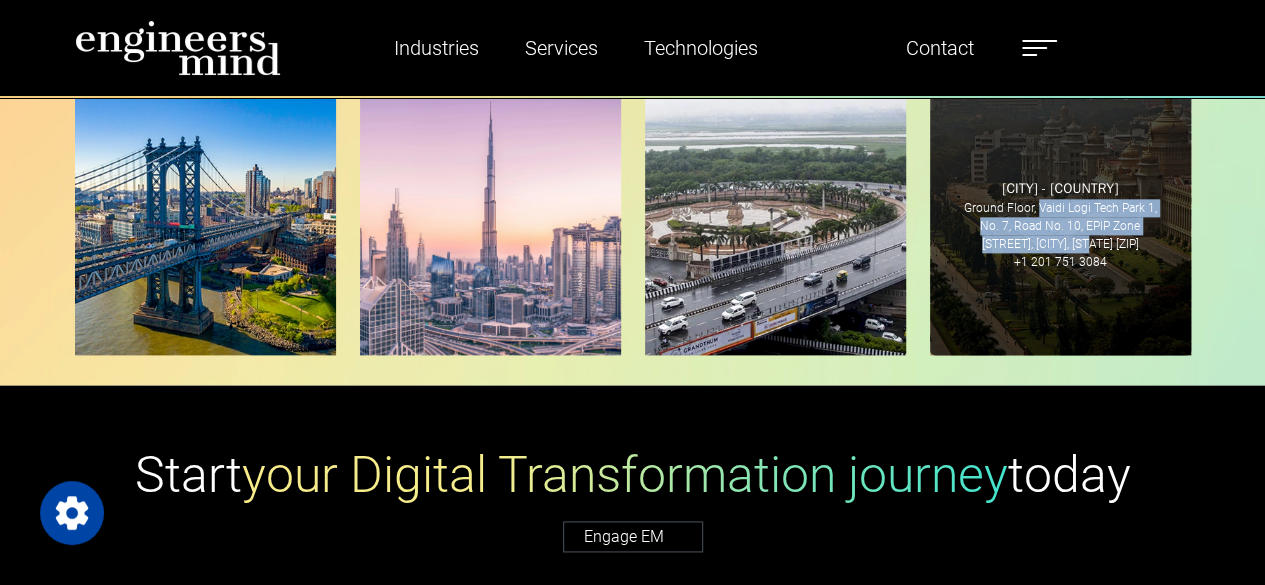 drag, startPoint x: 1036, startPoint y: 203, endPoint x: 1063, endPoint y: 237, distance: 43.416588 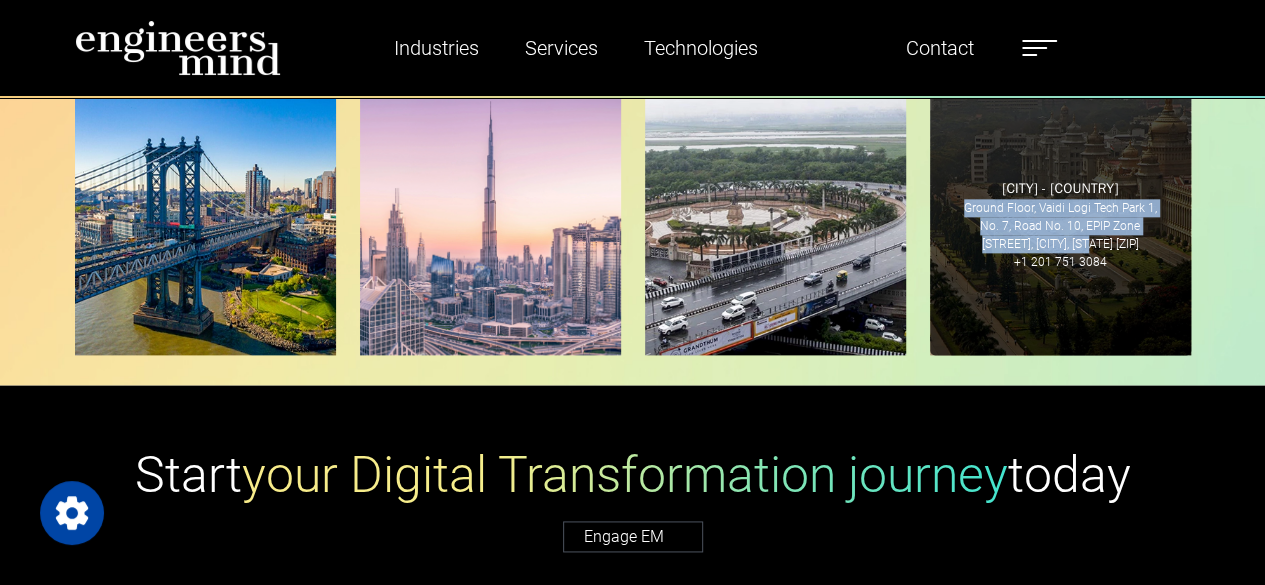drag, startPoint x: 966, startPoint y: 201, endPoint x: 1065, endPoint y: 238, distance: 105.68822 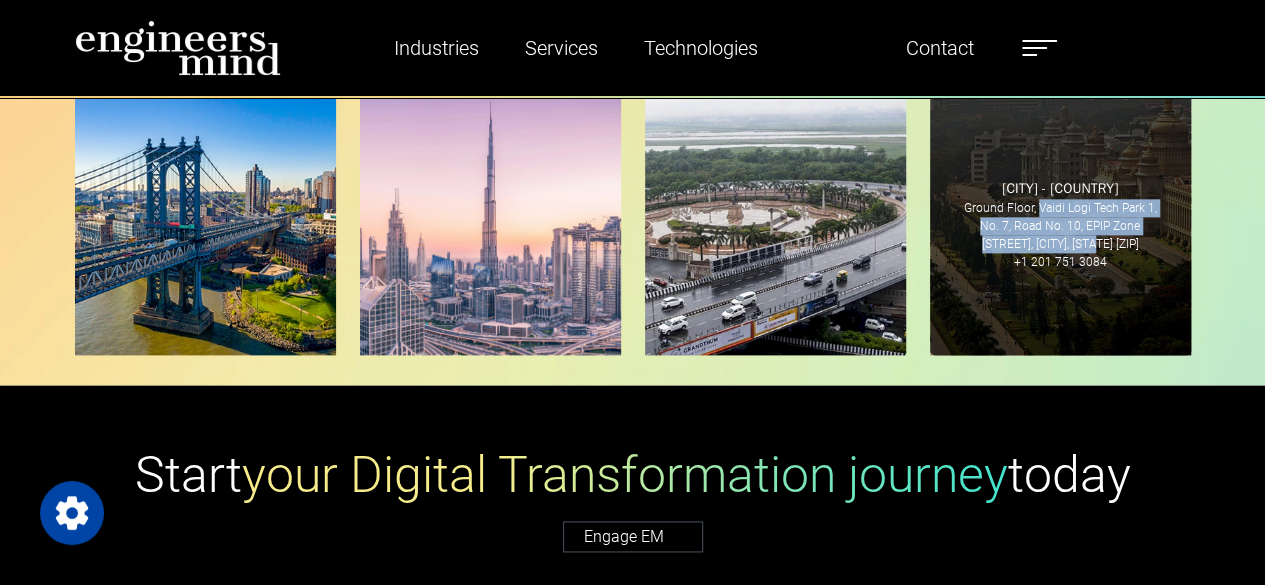 drag, startPoint x: 1039, startPoint y: 200, endPoint x: 1067, endPoint y: 235, distance: 44.82187 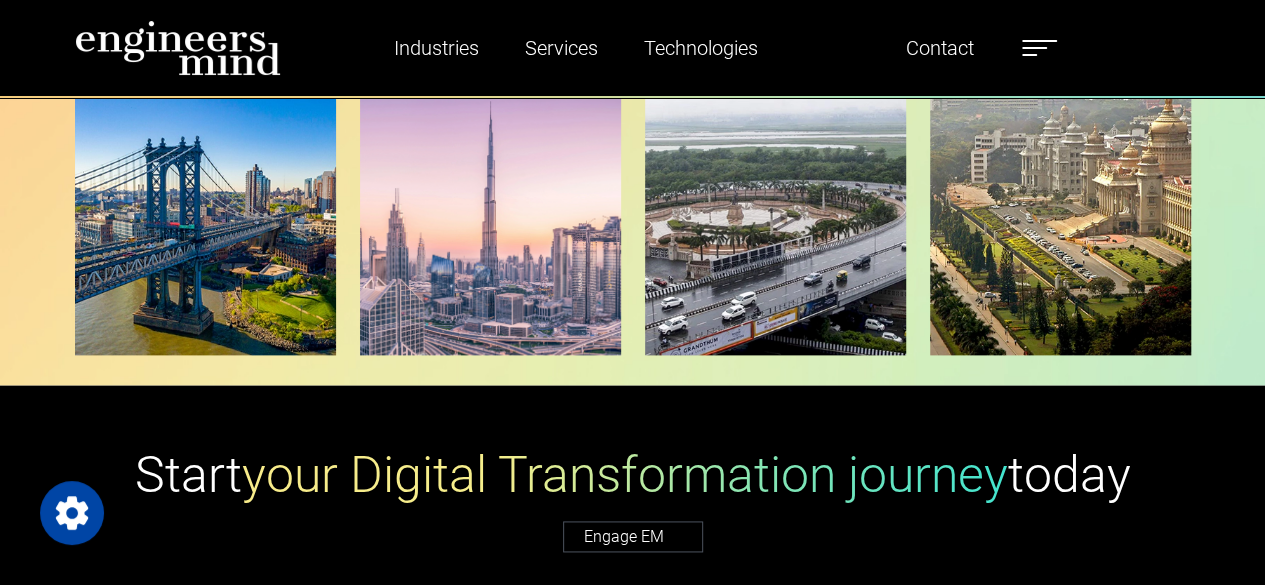 click on "Our Locations [STATE] - [COUNTRY] Corporate Headquarters [NUMBER] [STREET] [CITY], [STATE] [ZIP] [COUNTRY] support@example.com [PHONE] [CITY] - [COUNTRY] [BUILDING] [STREET] support@example.com [PHONE] [CITY] - [COUNTRY] [BUILDING] [STREET], [CITY], [STATE] [ZIP] [COUNTRY] [PHONE] [CITY] - [COUNTRY] [BUILDING] [STREET], [CITY], [STATE] [ZIP] [COUNTRY] [PHONE]" at bounding box center (632, 208) 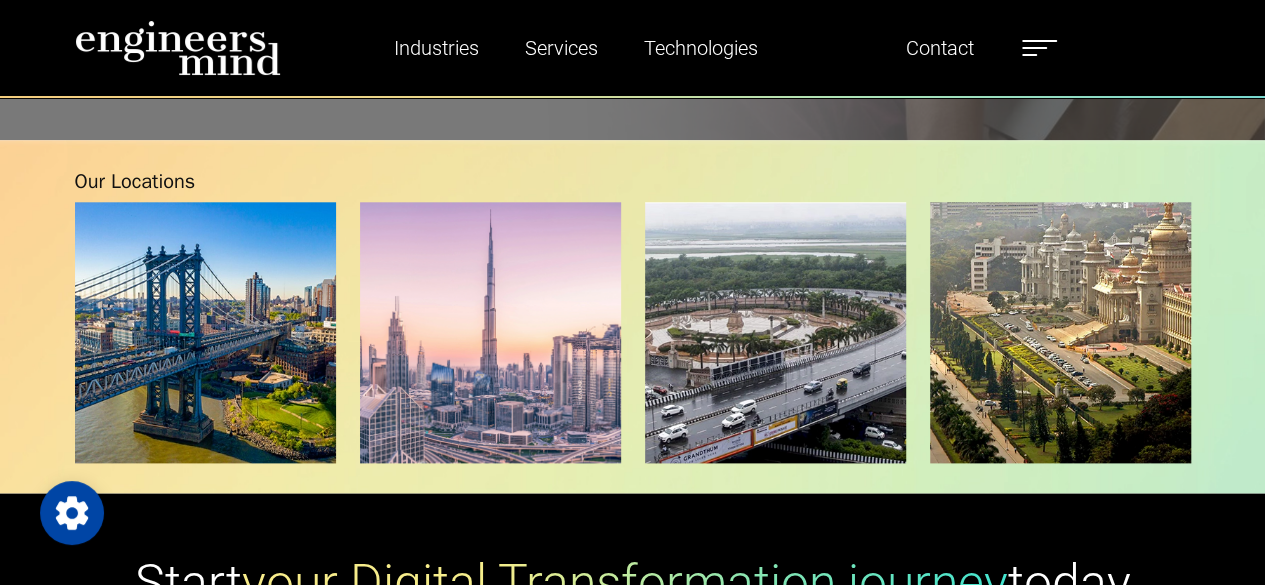 scroll, scrollTop: 4800, scrollLeft: 0, axis: vertical 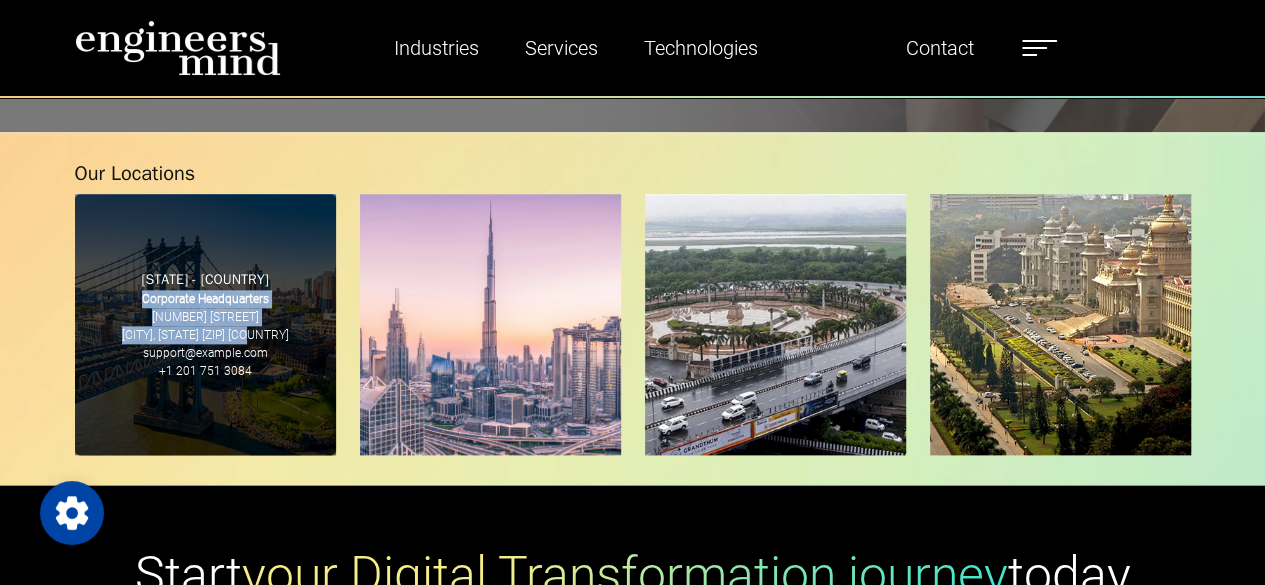 drag, startPoint x: 144, startPoint y: 294, endPoint x: 278, endPoint y: 326, distance: 137.76791 